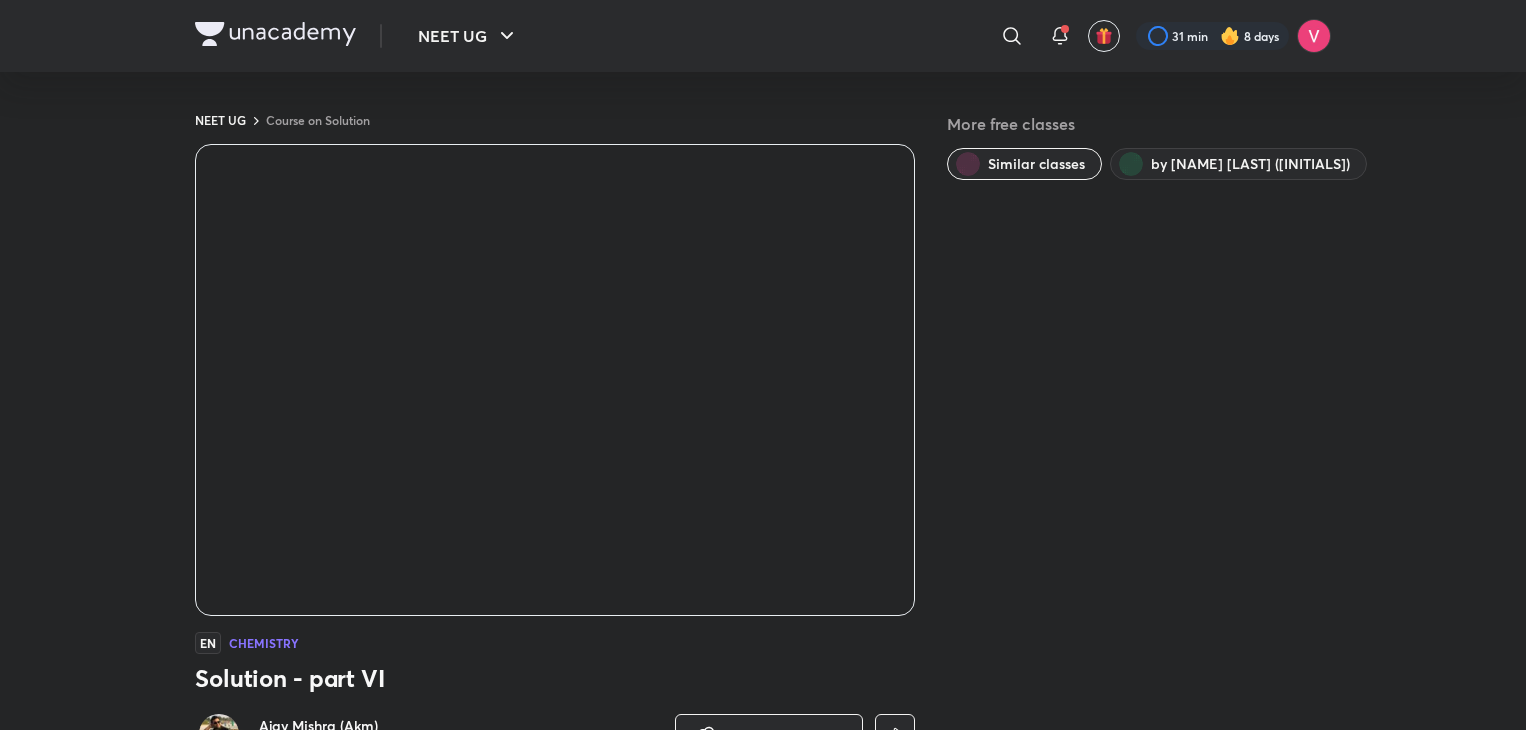 scroll, scrollTop: 0, scrollLeft: 0, axis: both 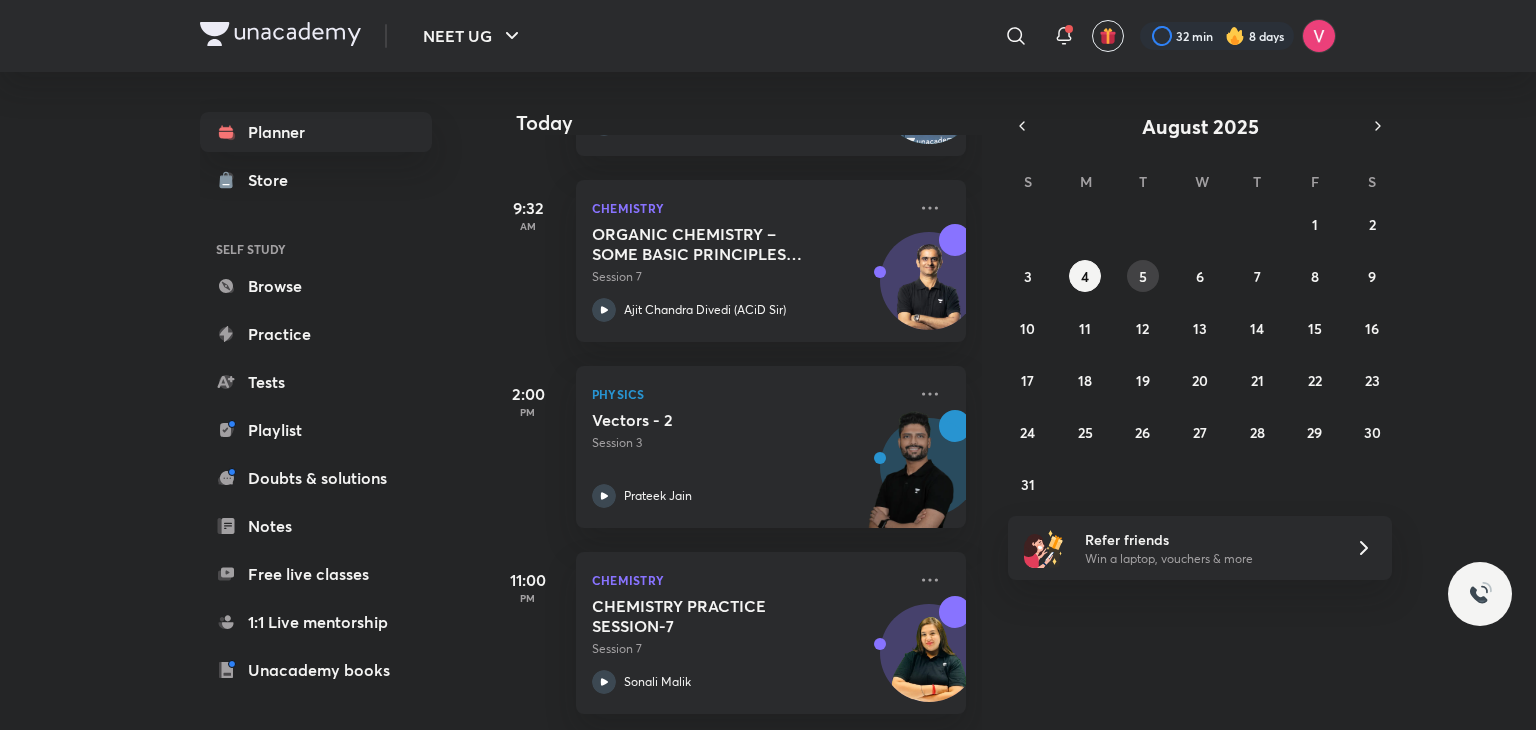 click on "5" at bounding box center [1143, 276] 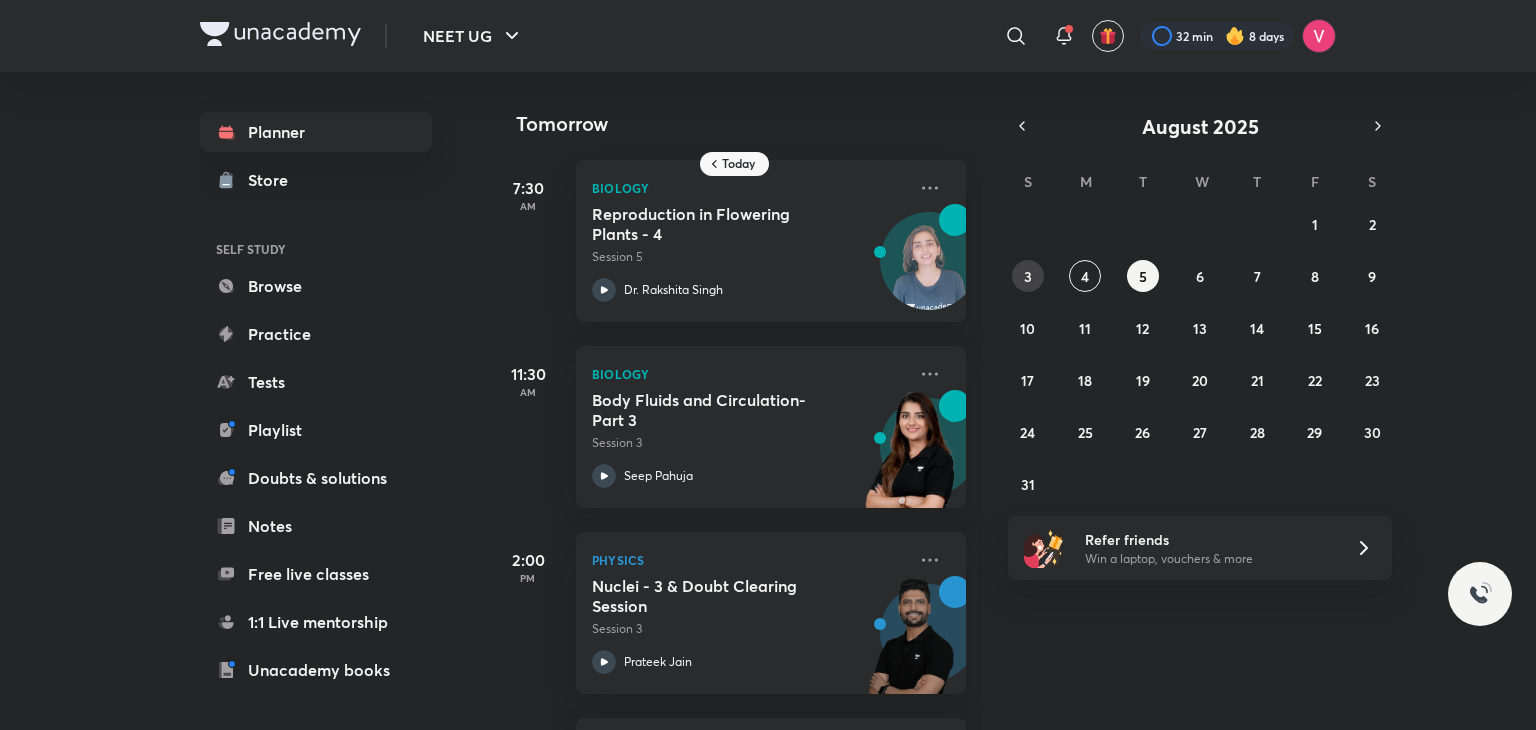 click on "3" at bounding box center (1028, 276) 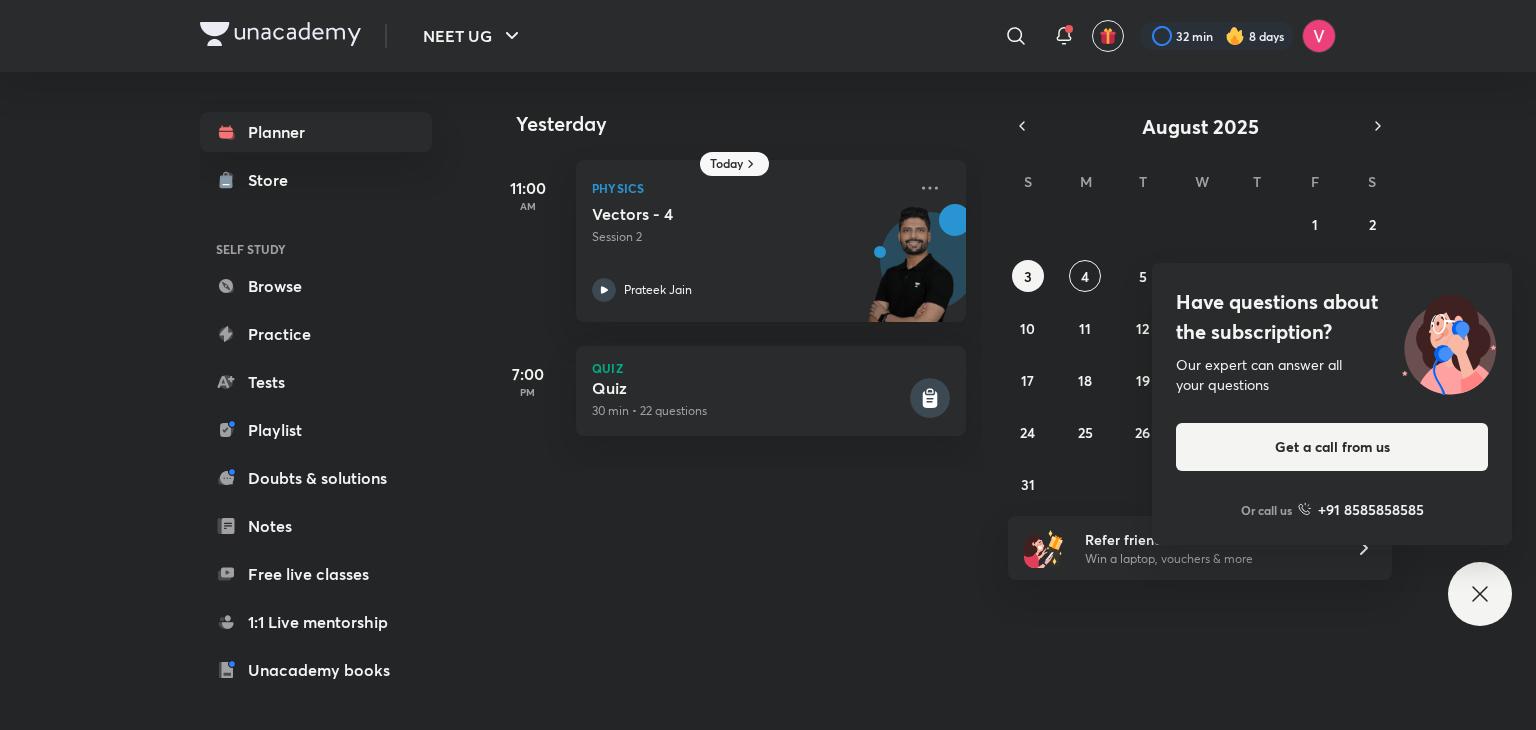 click on "Have questions about the subscription? Our expert can answer all your questions Get a call from us Or call us +91 8585858585" at bounding box center [1480, 594] 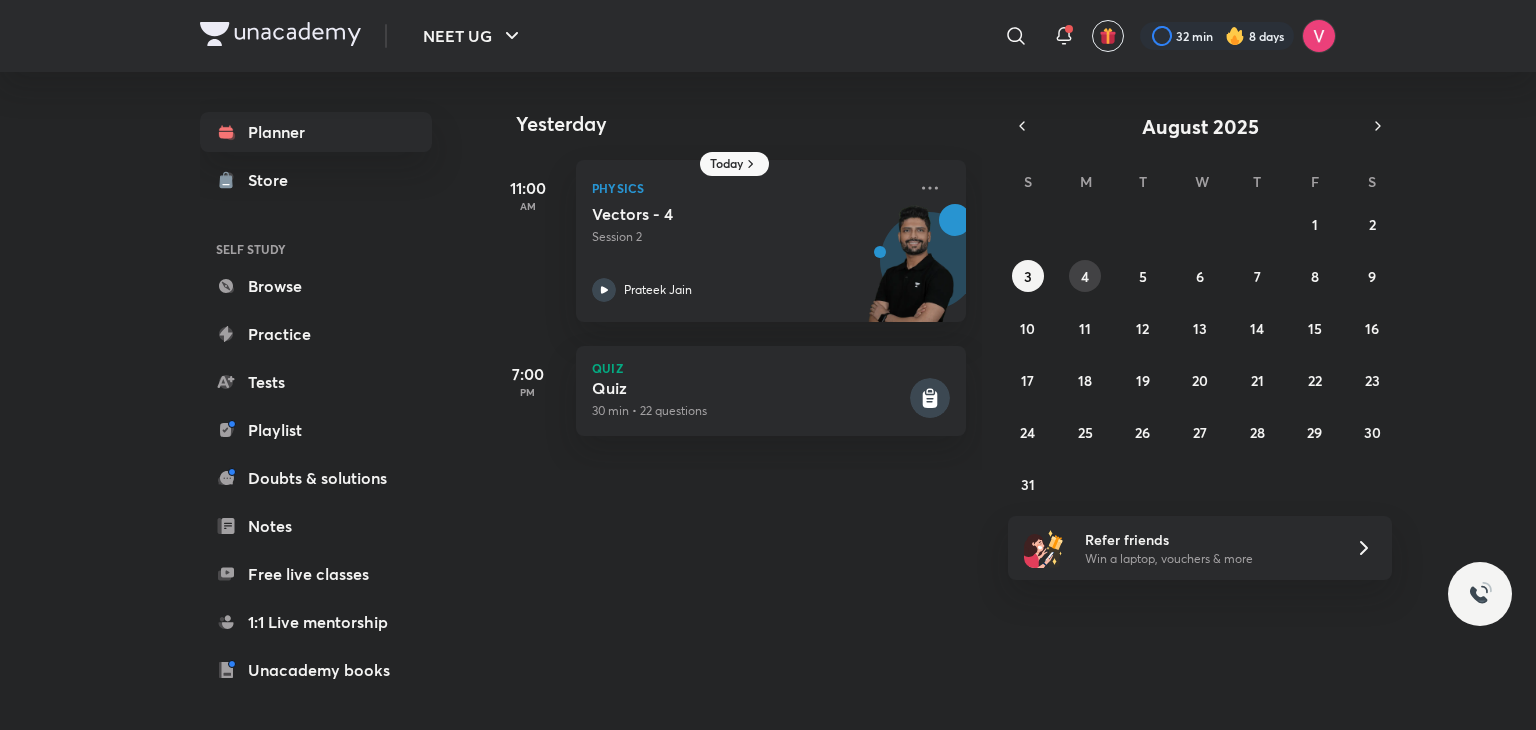 click on "4" at bounding box center [1085, 276] 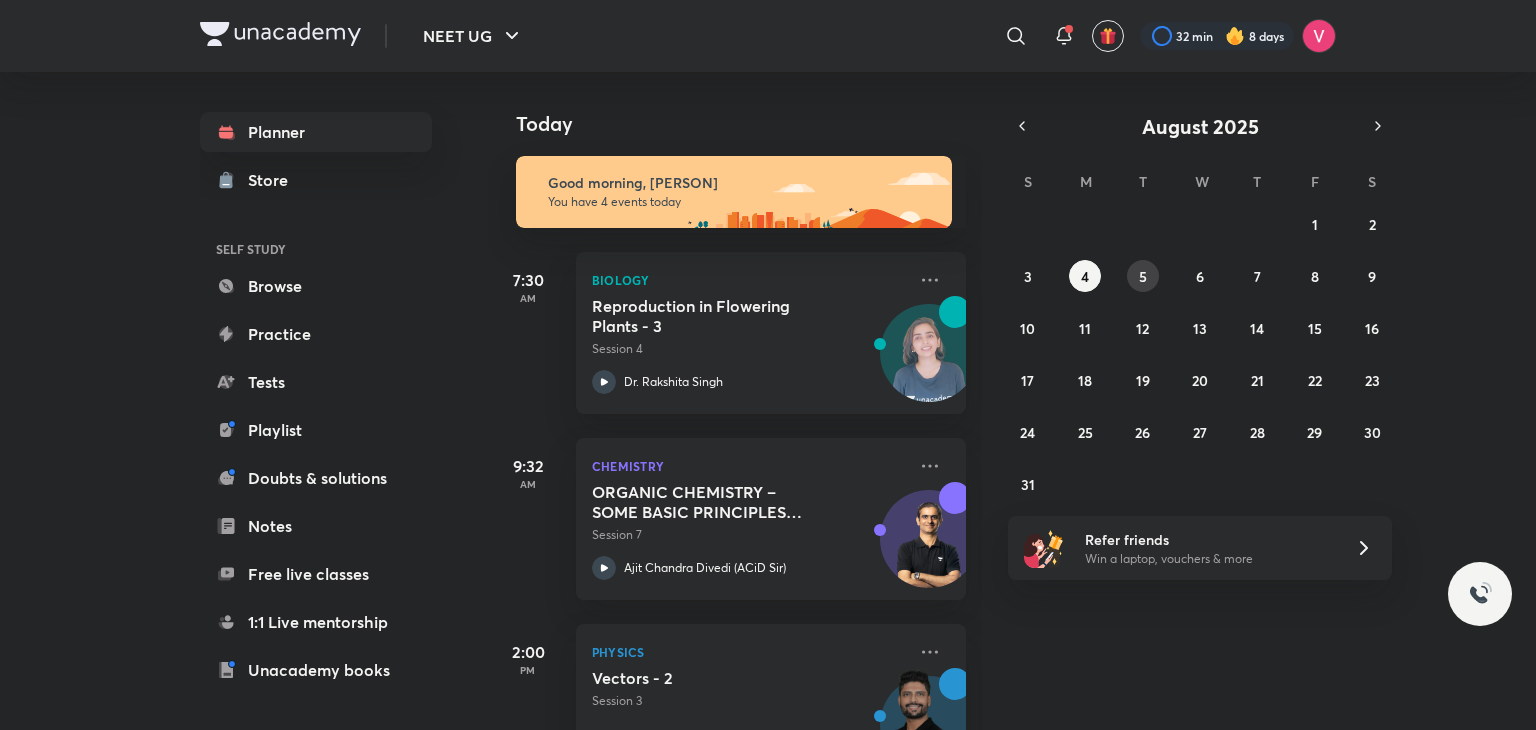 click on "5" at bounding box center (1143, 276) 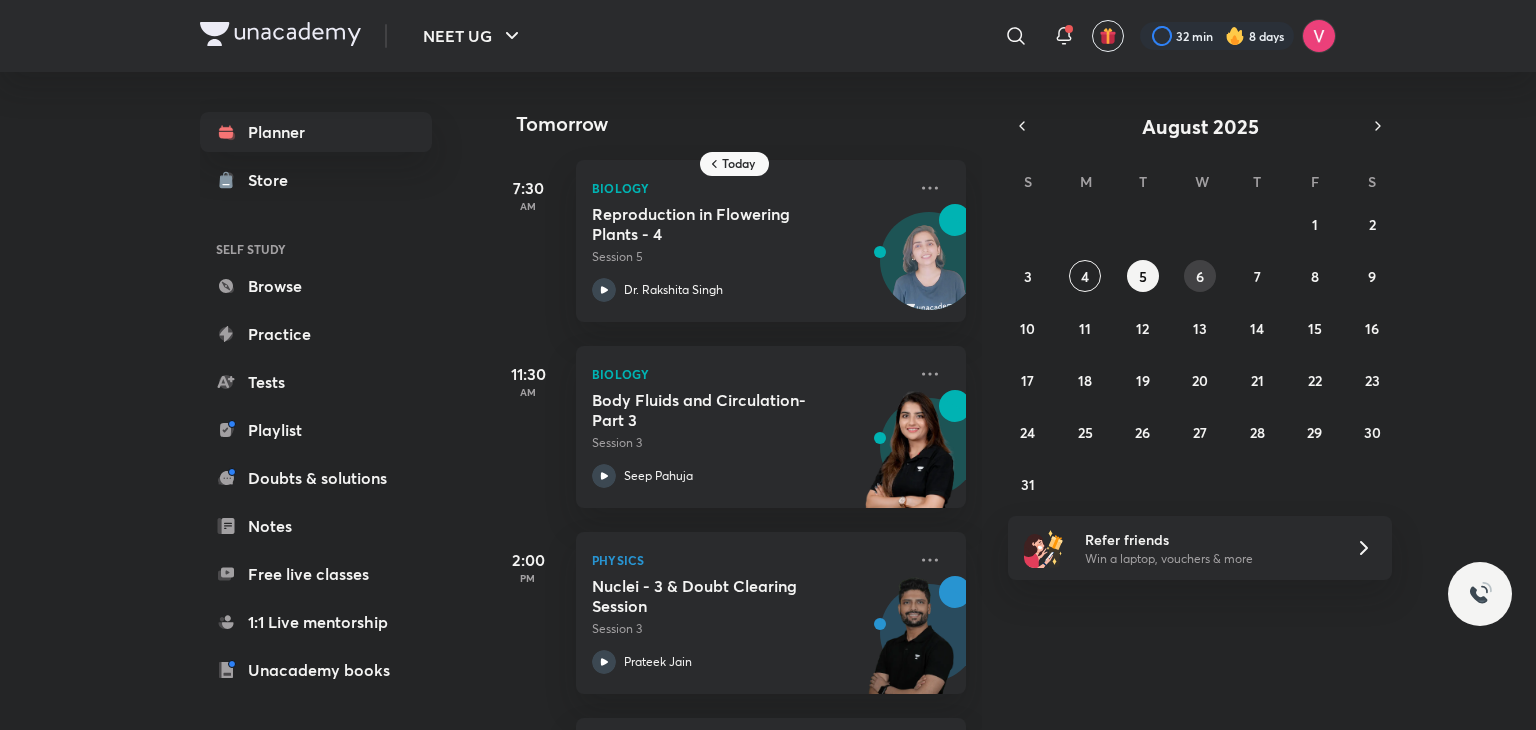 click on "6" at bounding box center (1200, 276) 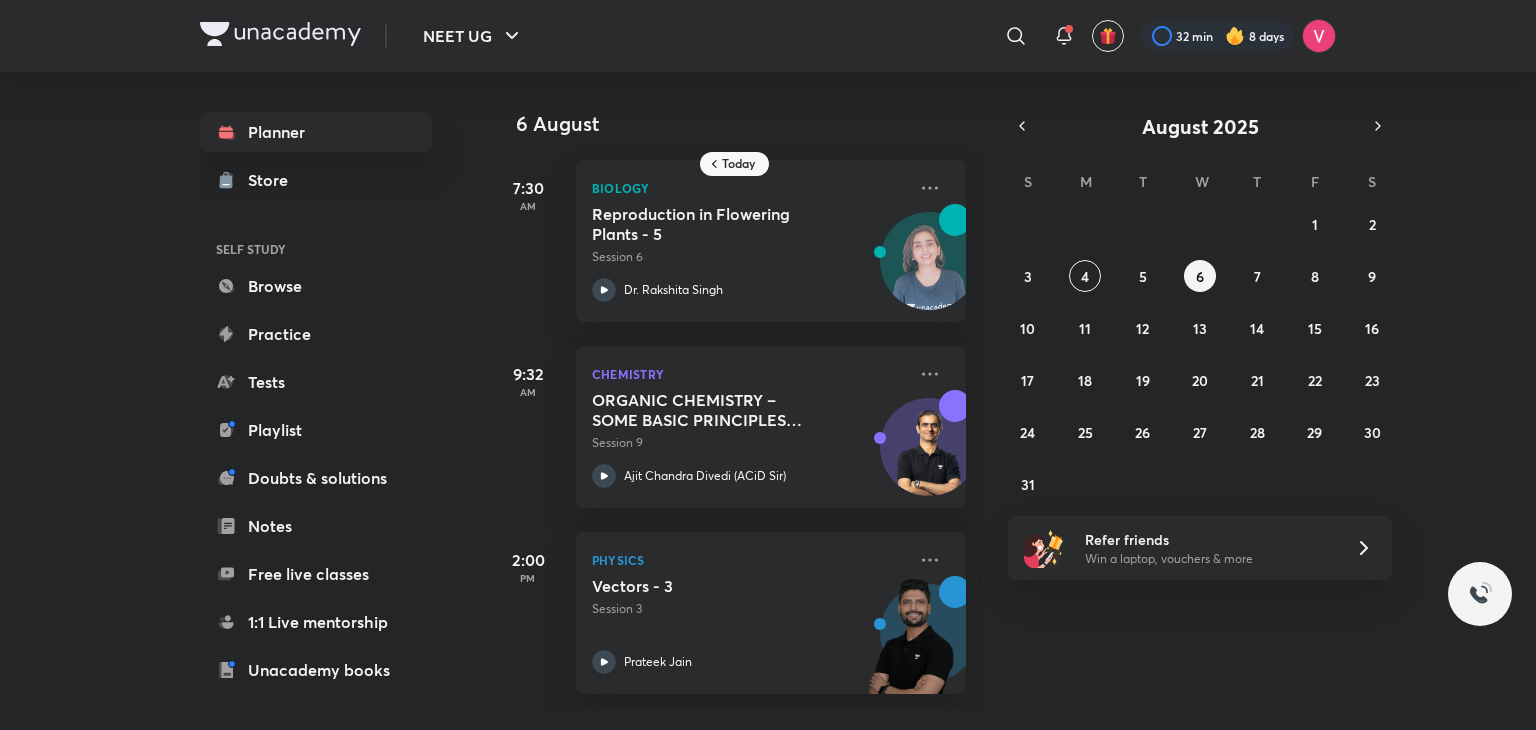 click on "[NUMBER] views  •  [TIME] [PERSON] [TIME] [PERSON] [TIME] [PERSON]" at bounding box center [735, 391] 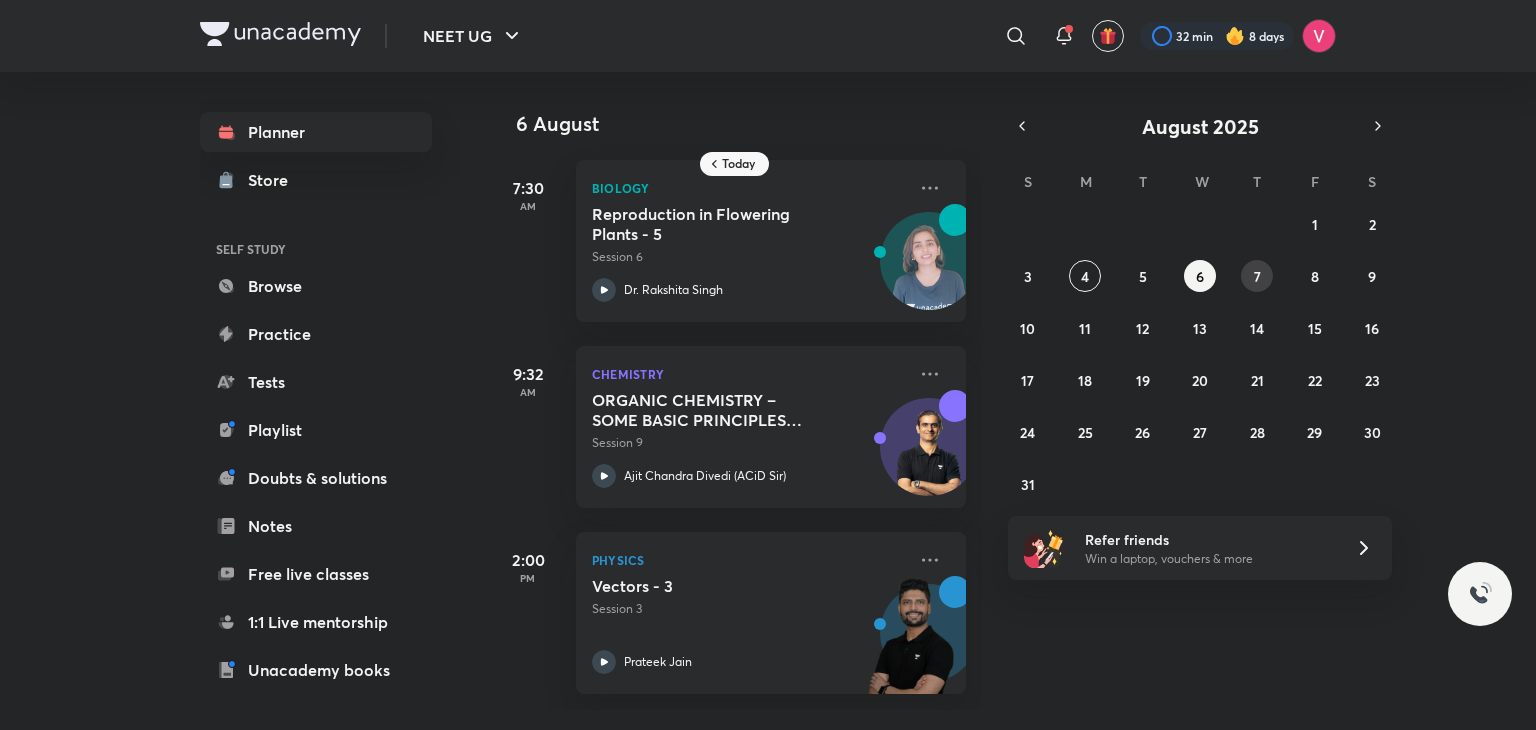click on "7" at bounding box center [1257, 276] 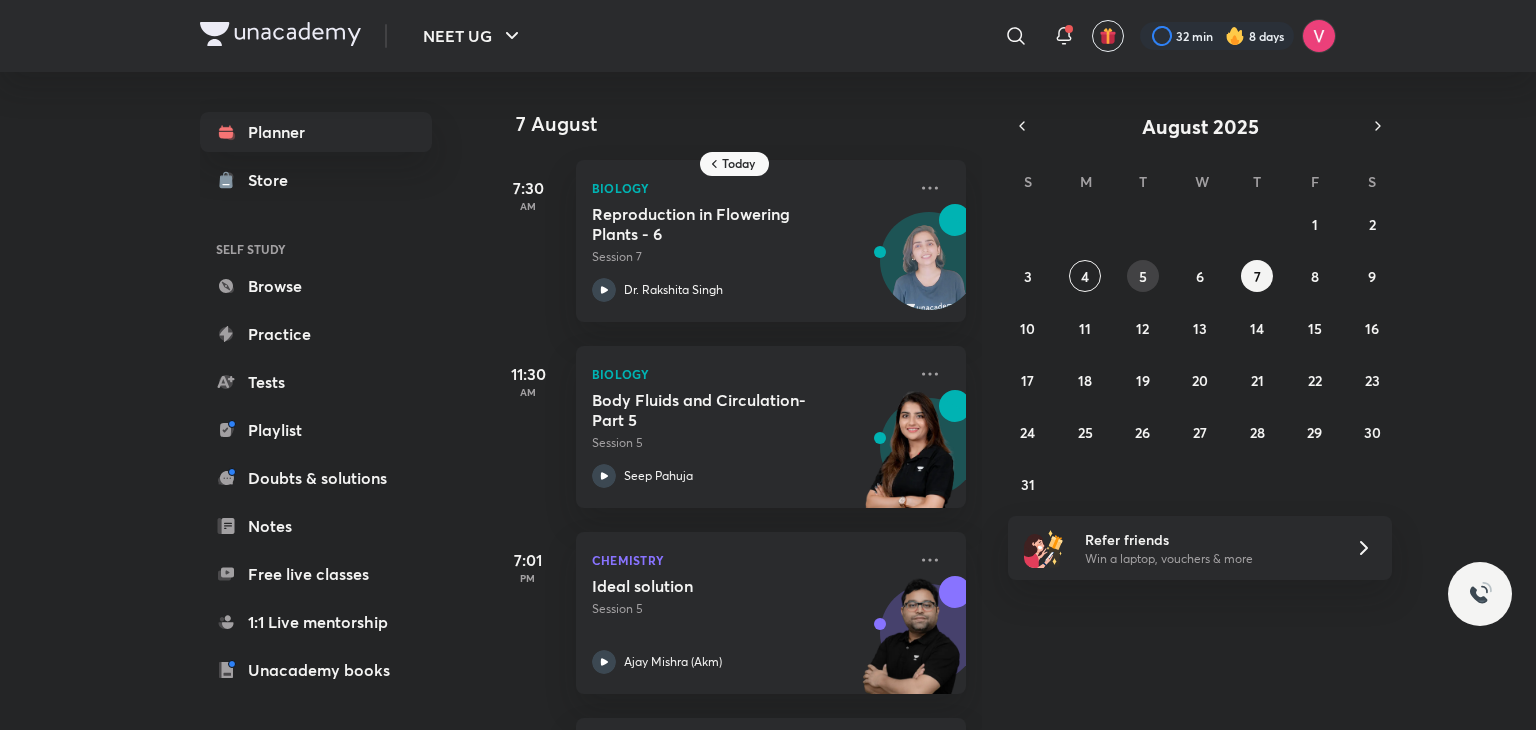 click on "5" at bounding box center (1143, 276) 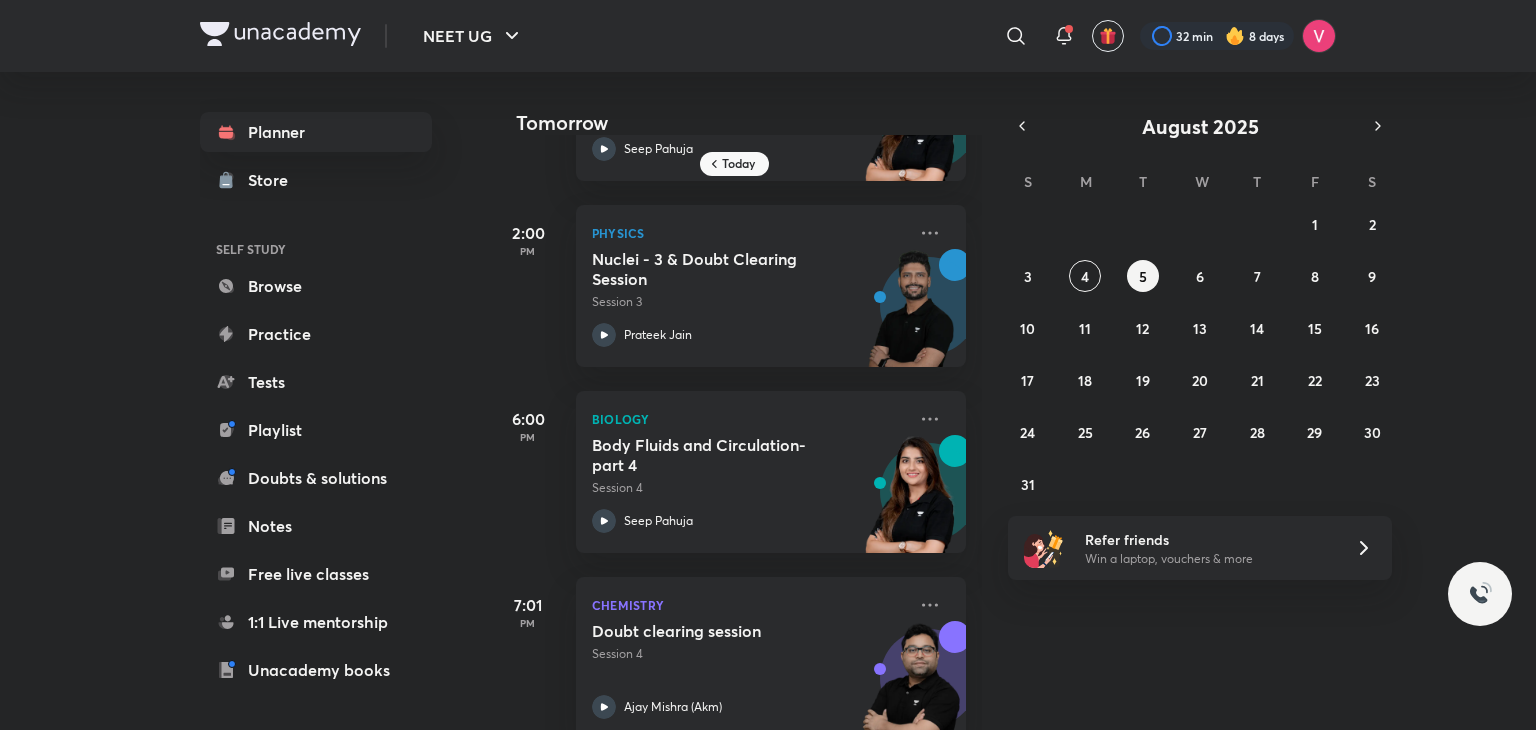 scroll, scrollTop: 328, scrollLeft: 0, axis: vertical 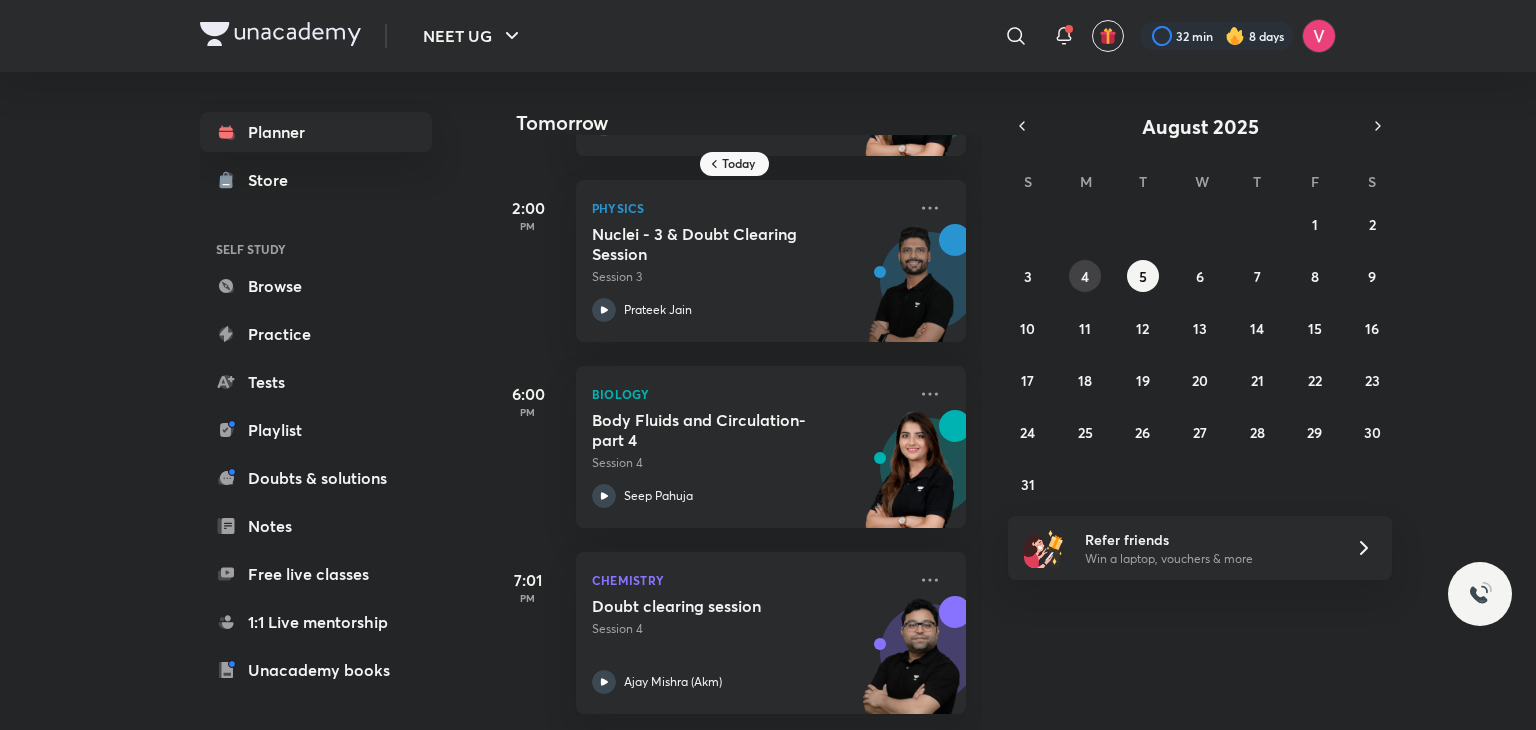 click on "4" at bounding box center (1085, 276) 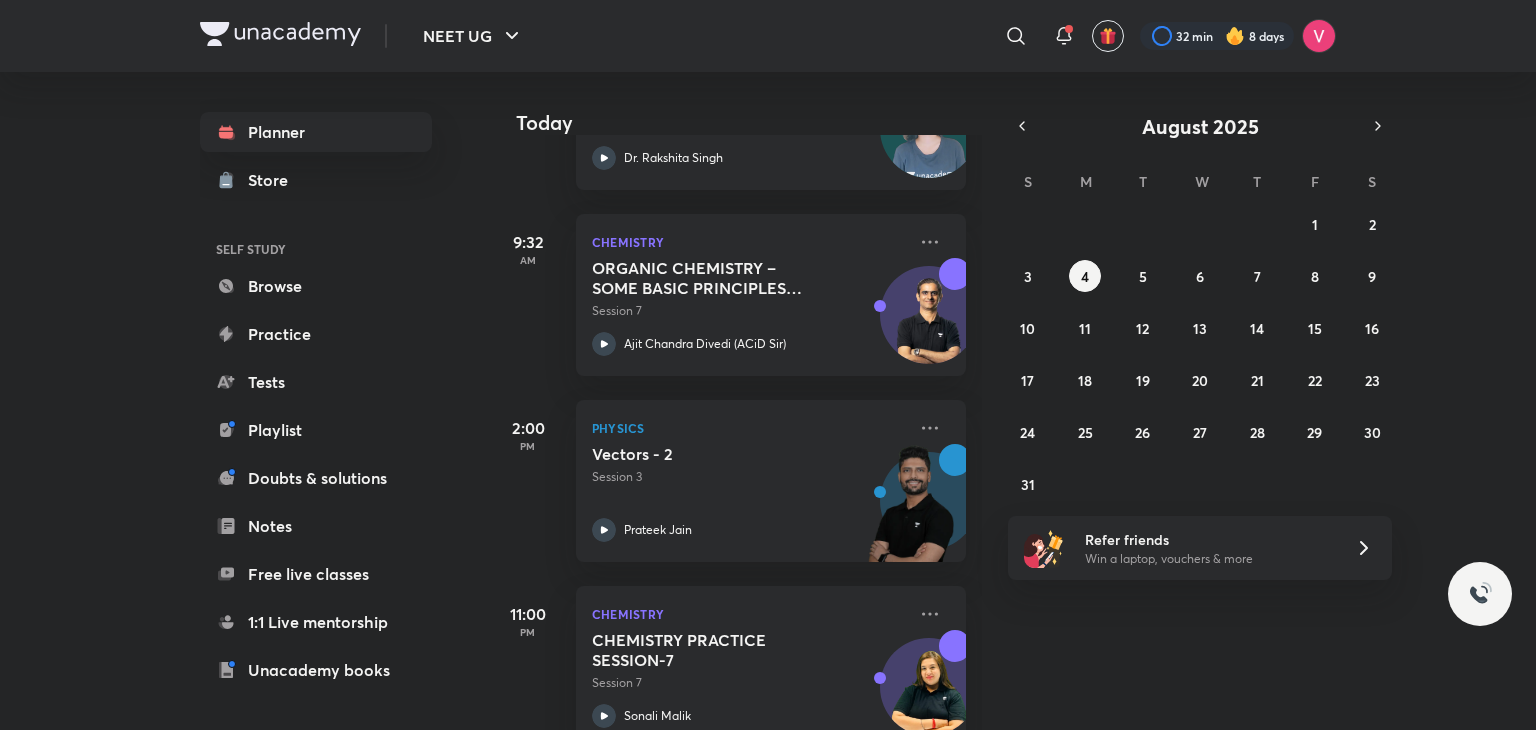 scroll, scrollTop: 273, scrollLeft: 0, axis: vertical 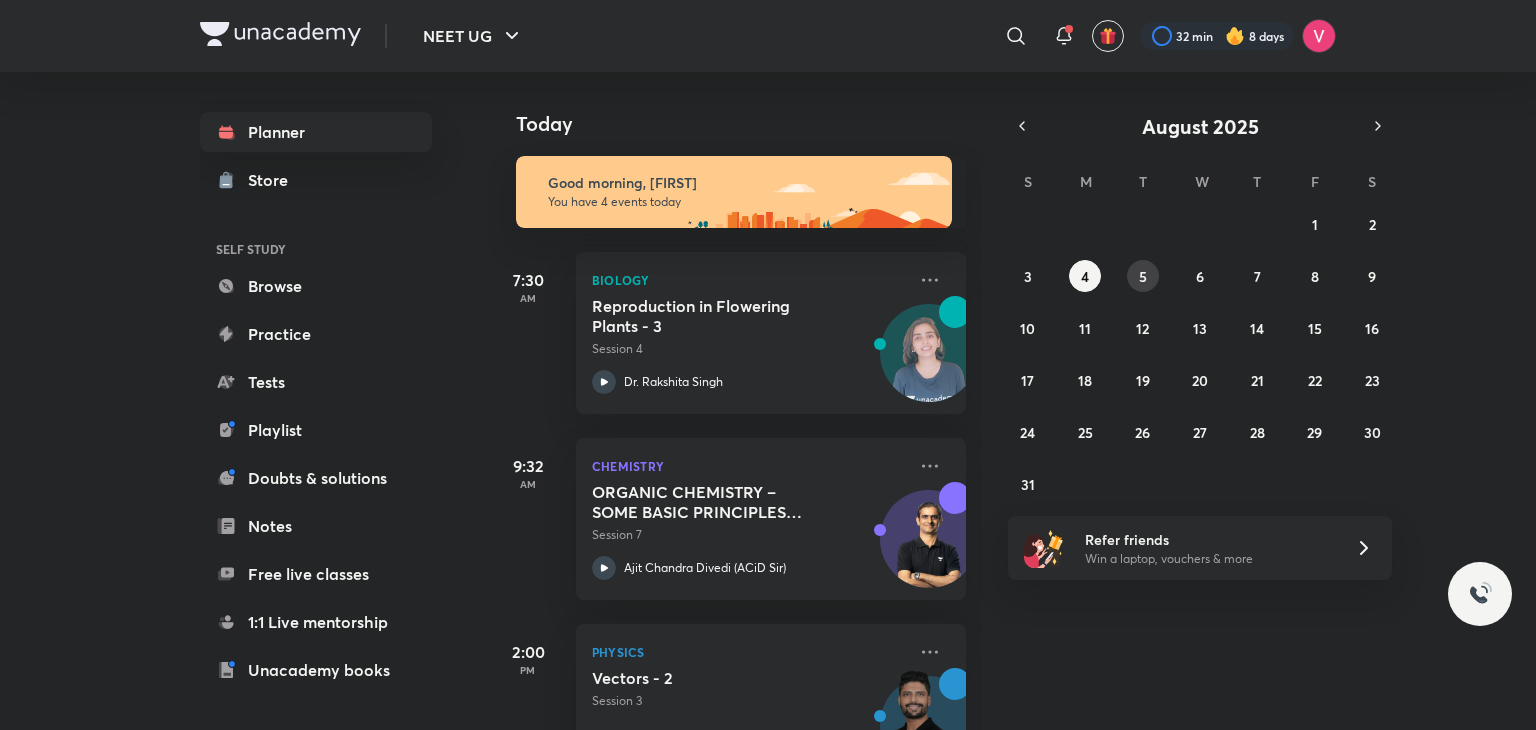click on "27 28 29 30 31 1 2 3 4 5 6 7 8 9 10 11 12 13 14 15 16 17 18 19 20 21 22 23 24 25 26 27 28 29 30 31 1 2 3 4 5 6" at bounding box center (1200, 354) 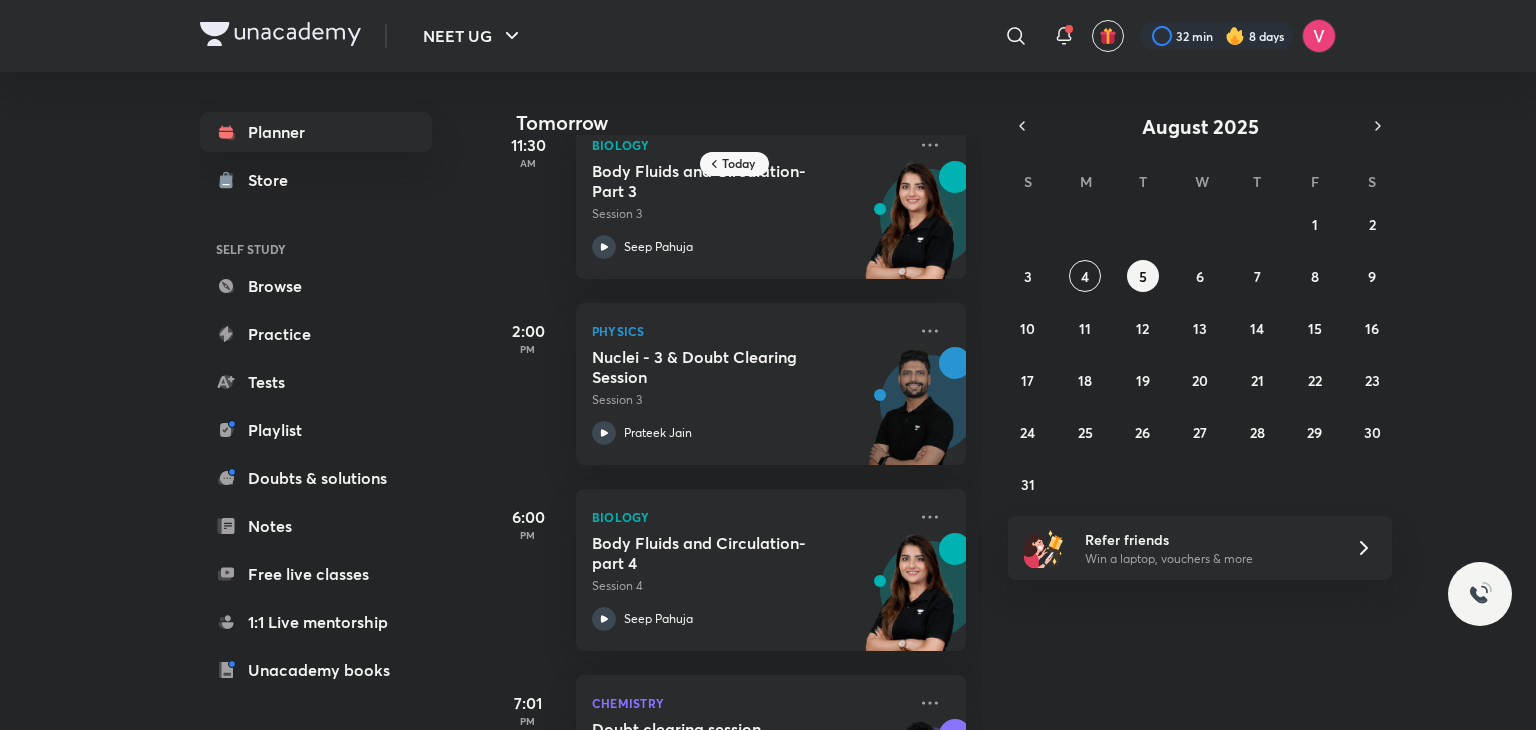 scroll, scrollTop: 307, scrollLeft: 0, axis: vertical 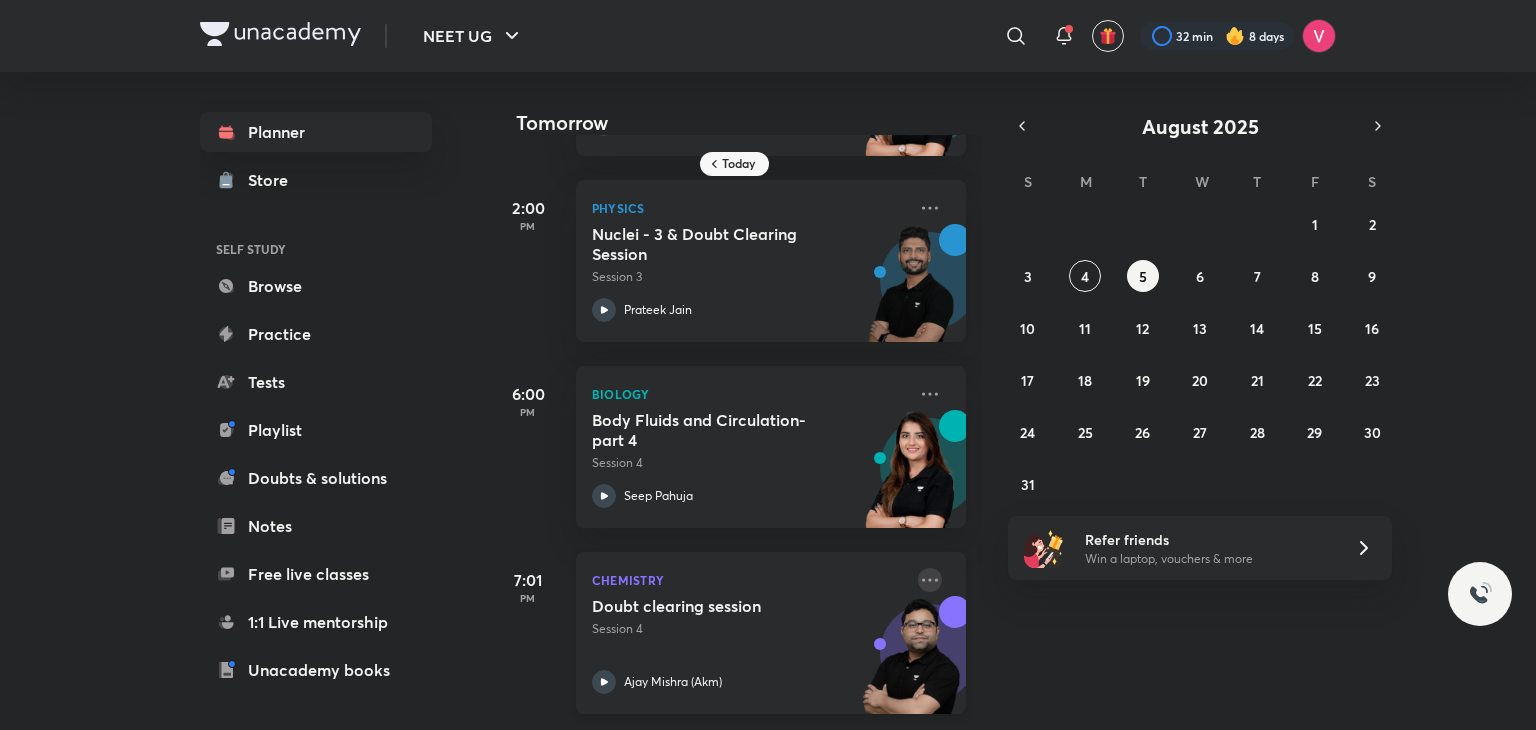 click 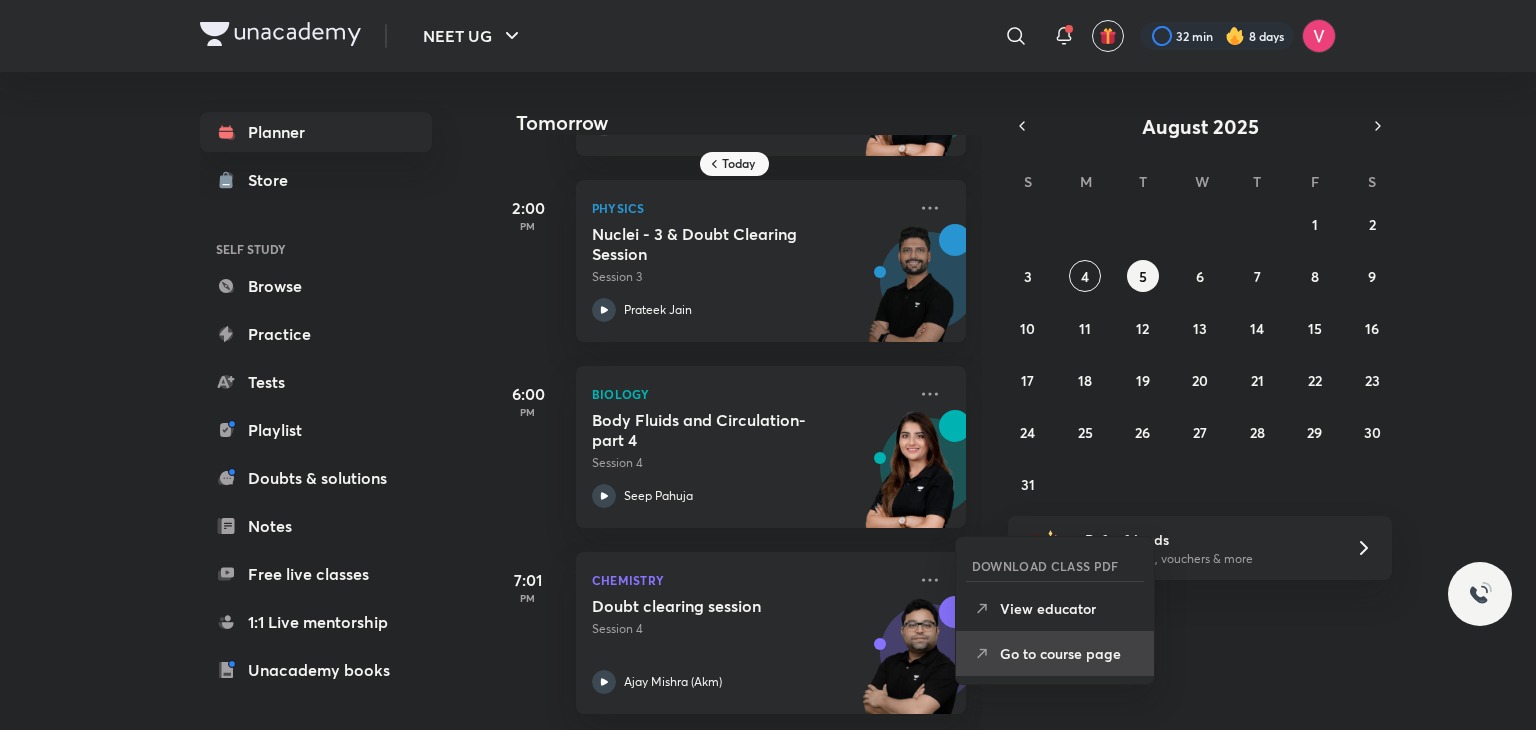 click on "Go to course page" at bounding box center [1069, 653] 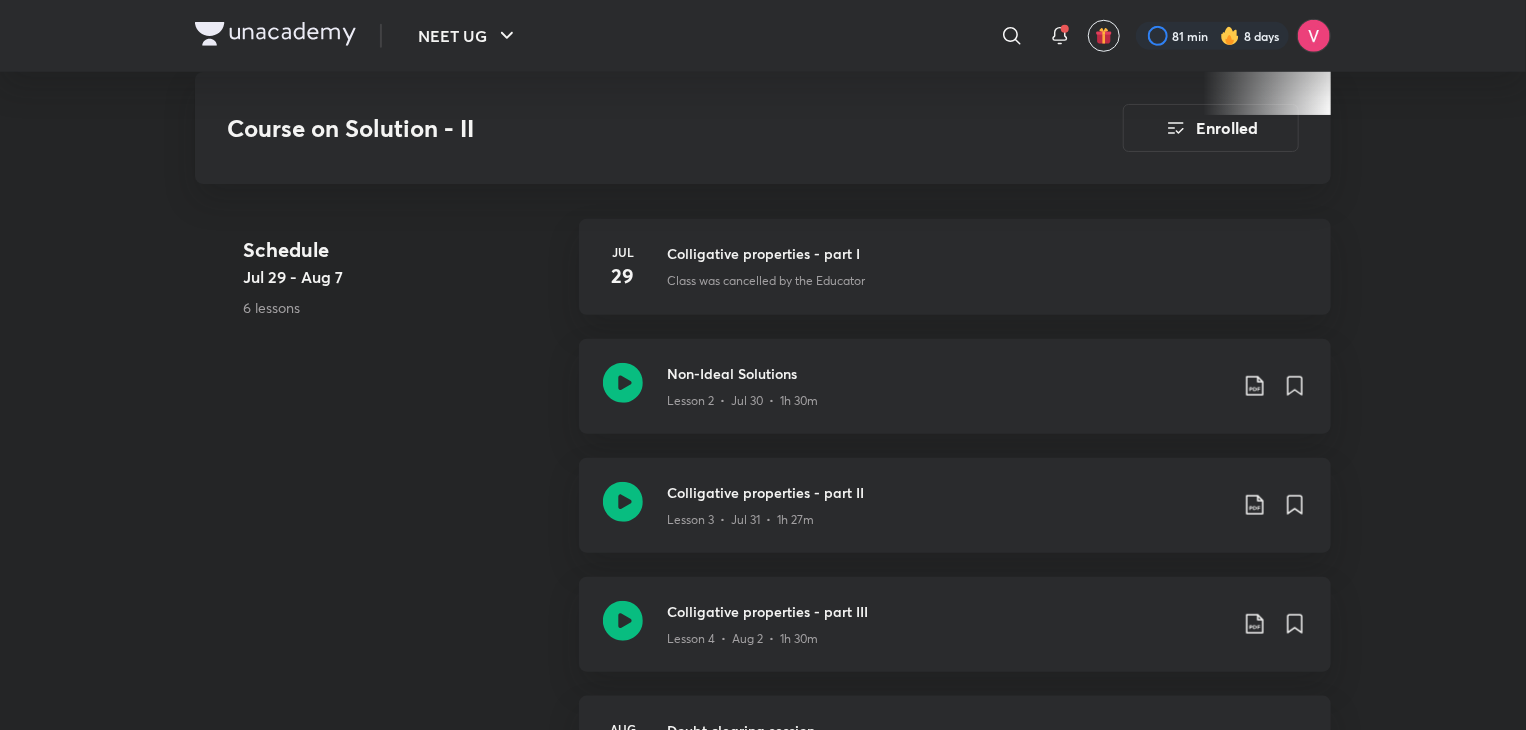 scroll, scrollTop: 748, scrollLeft: 0, axis: vertical 